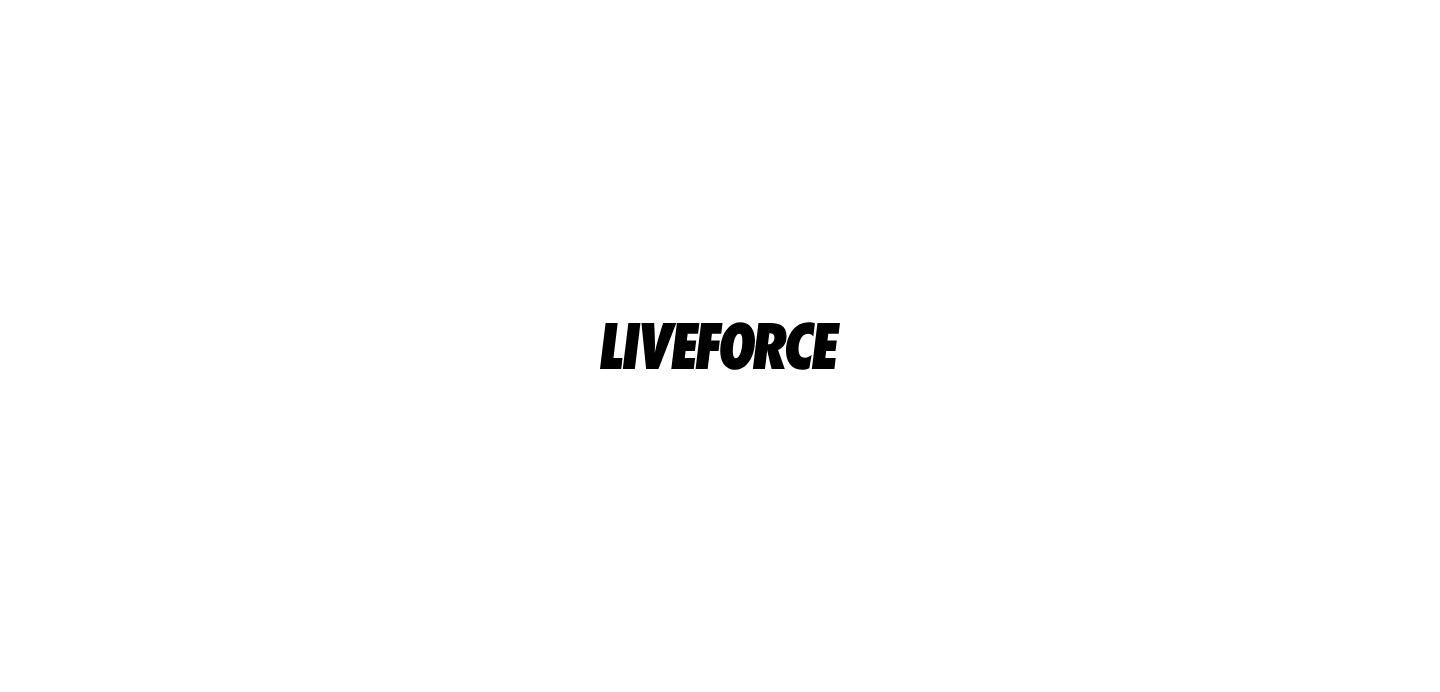 scroll, scrollTop: 0, scrollLeft: 0, axis: both 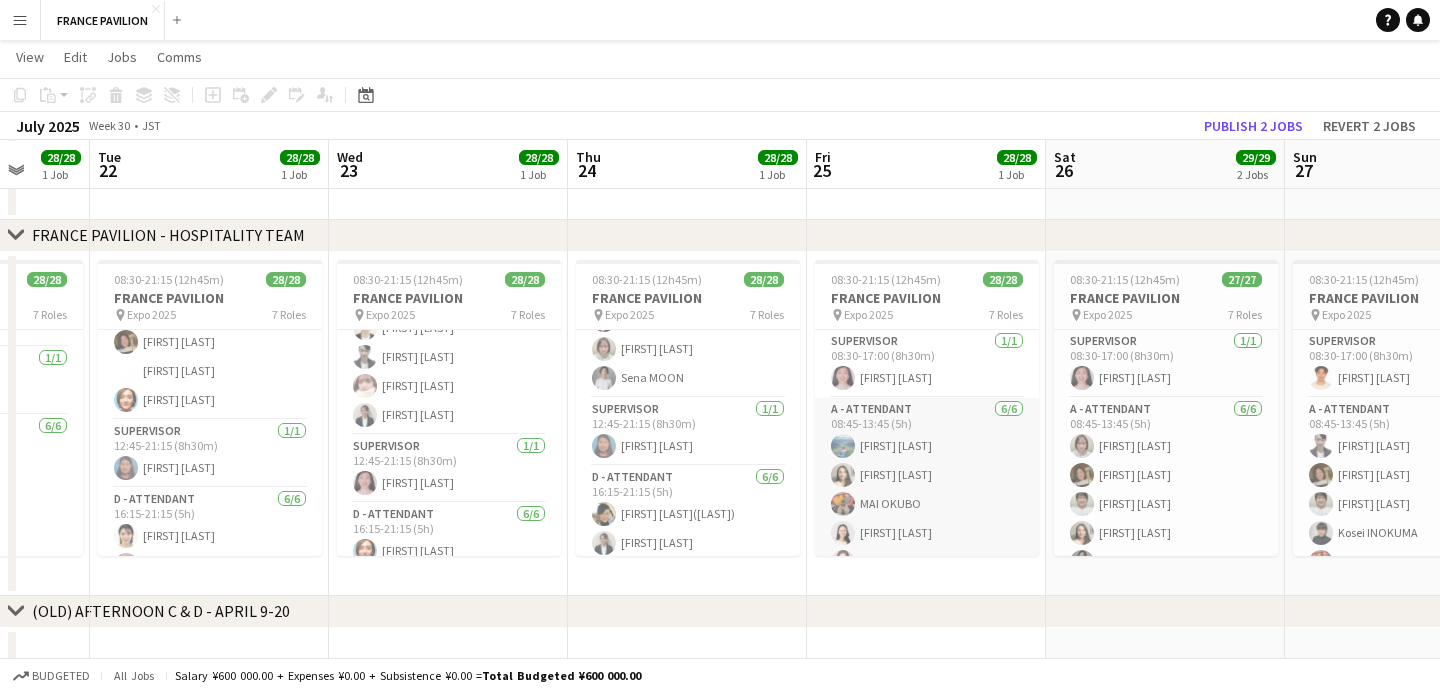 click on "A - ATTENDANT   6/6   08:45-13:45 (5h)
[FIRST] [LAST] [FIRST] [LAST] [FIRST] [LAST] [FIRST] [LAST] [FIRST] [LAST]" at bounding box center (927, 504) 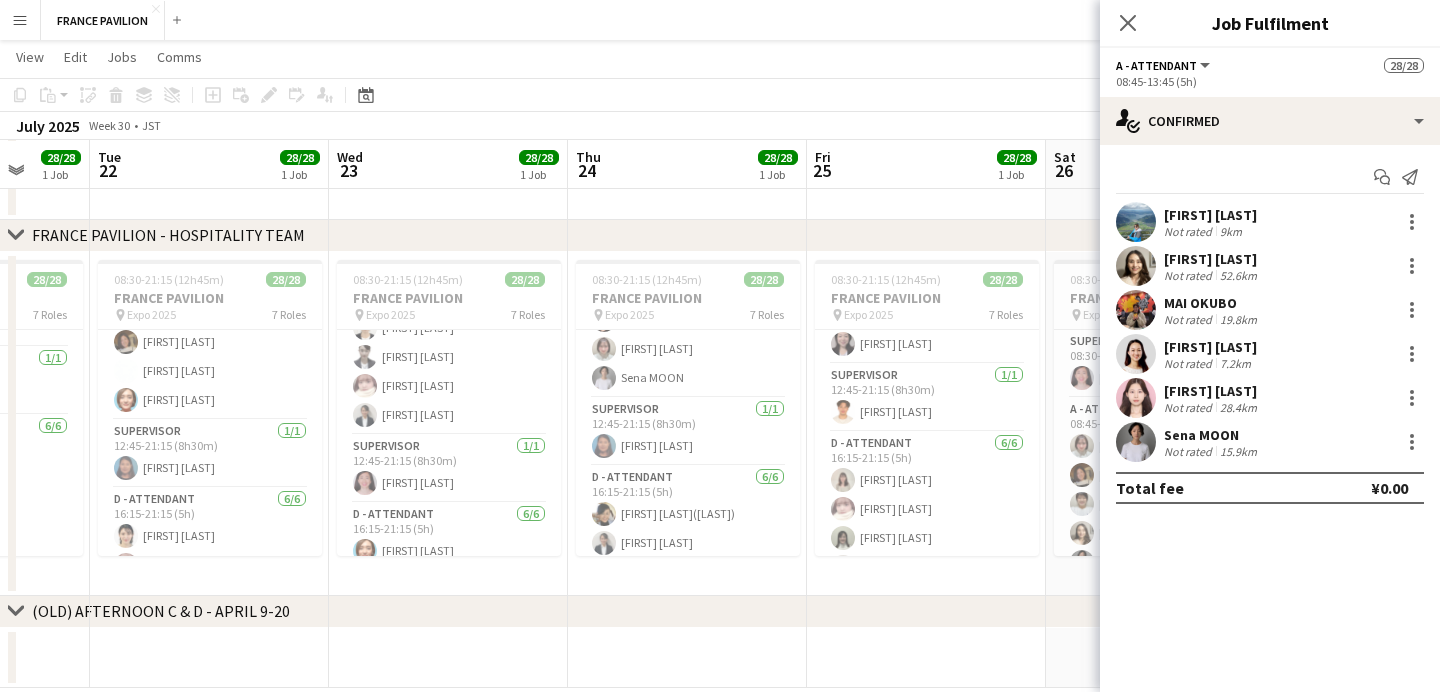 scroll, scrollTop: 772, scrollLeft: 0, axis: vertical 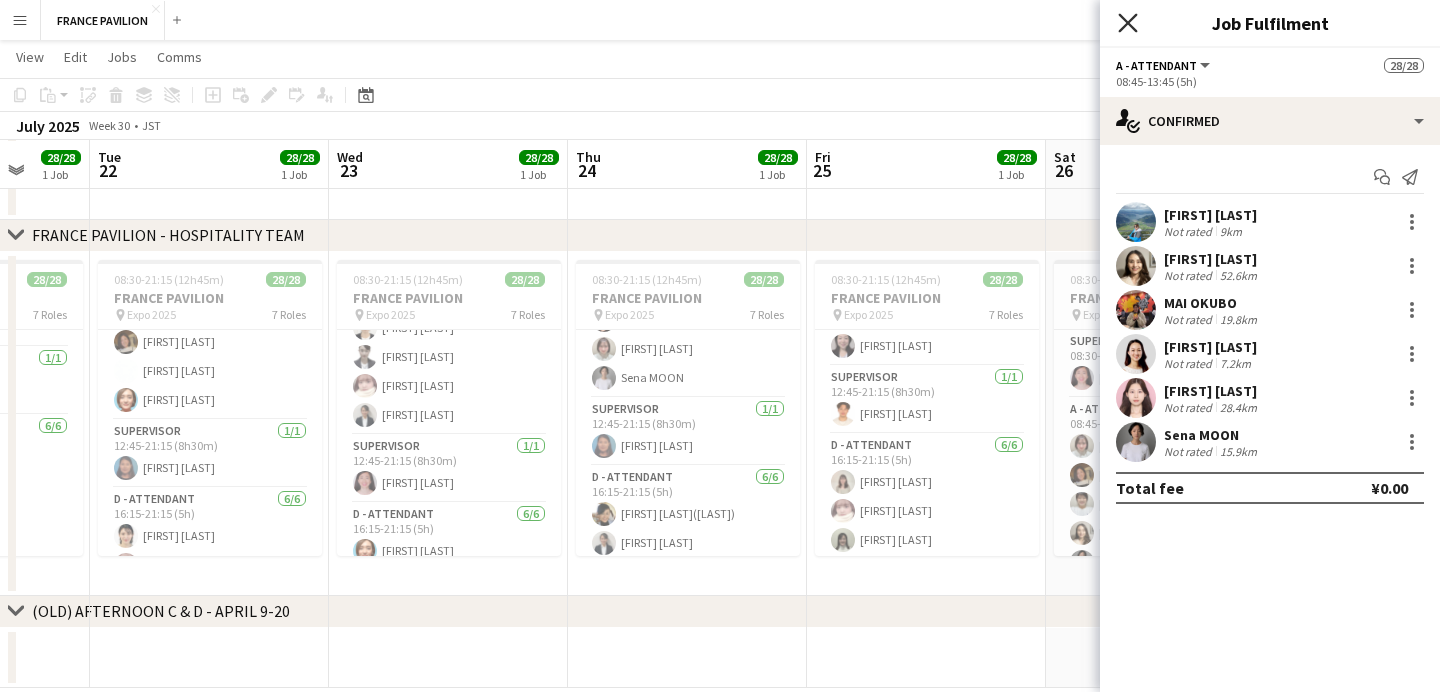 click on "Close pop-in" 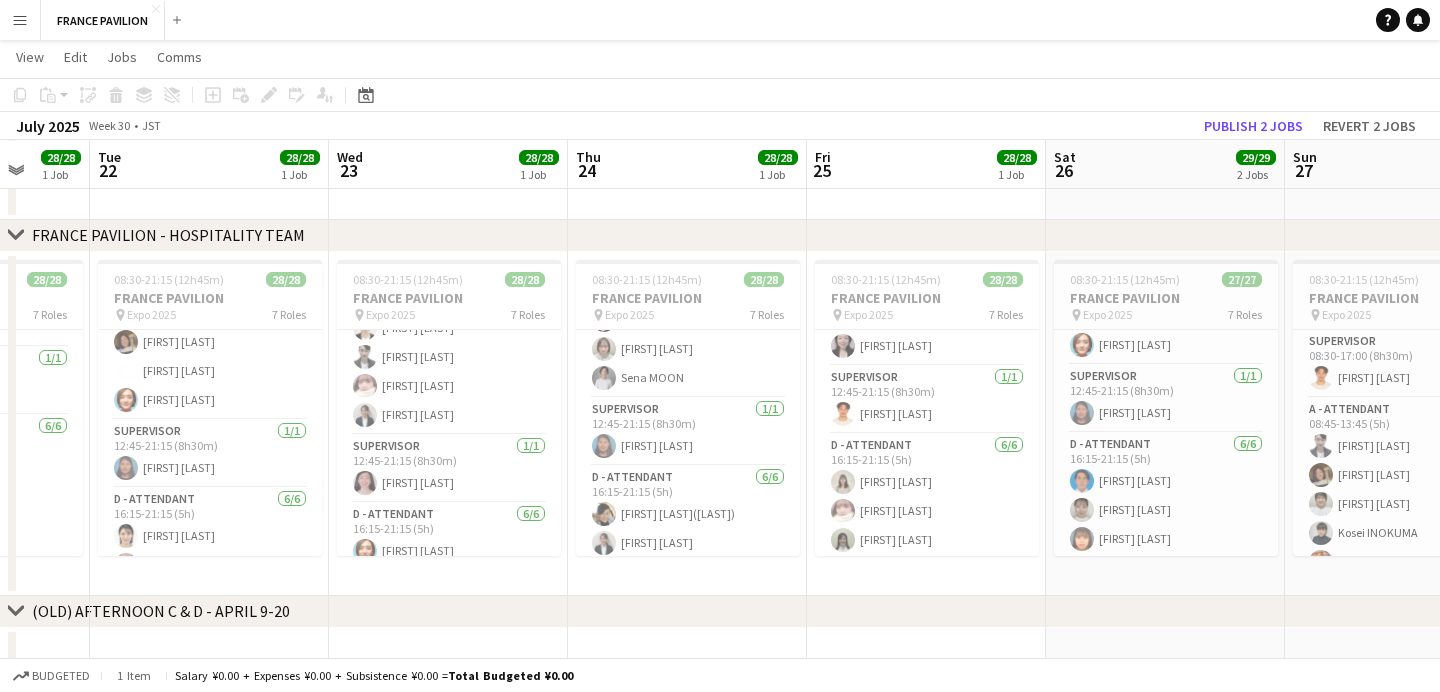 scroll, scrollTop: 738, scrollLeft: 0, axis: vertical 